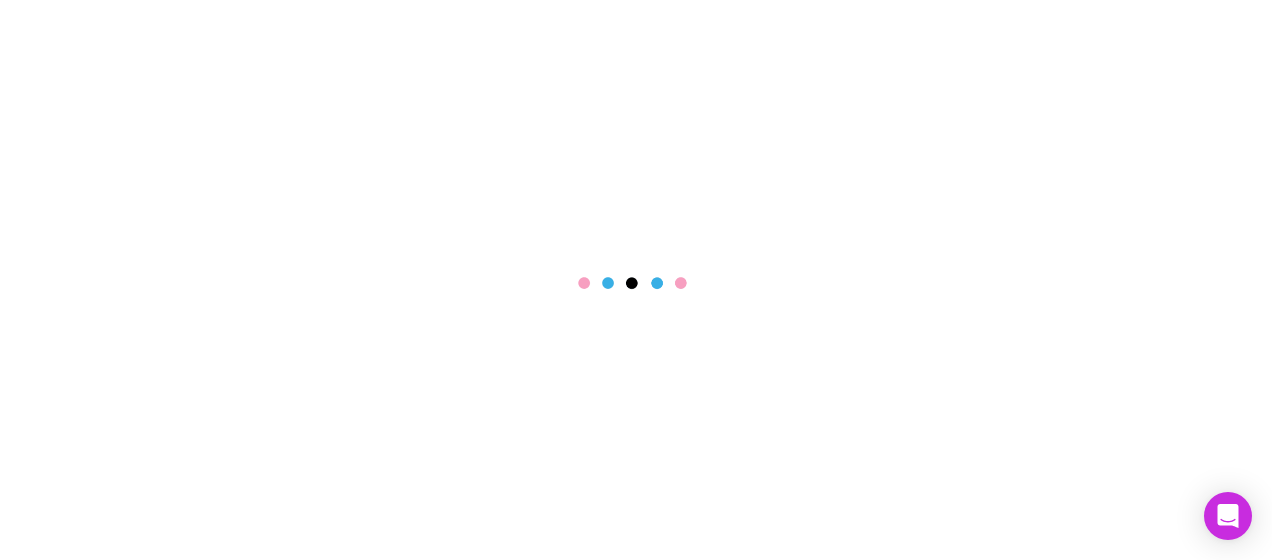 scroll, scrollTop: 0, scrollLeft: 0, axis: both 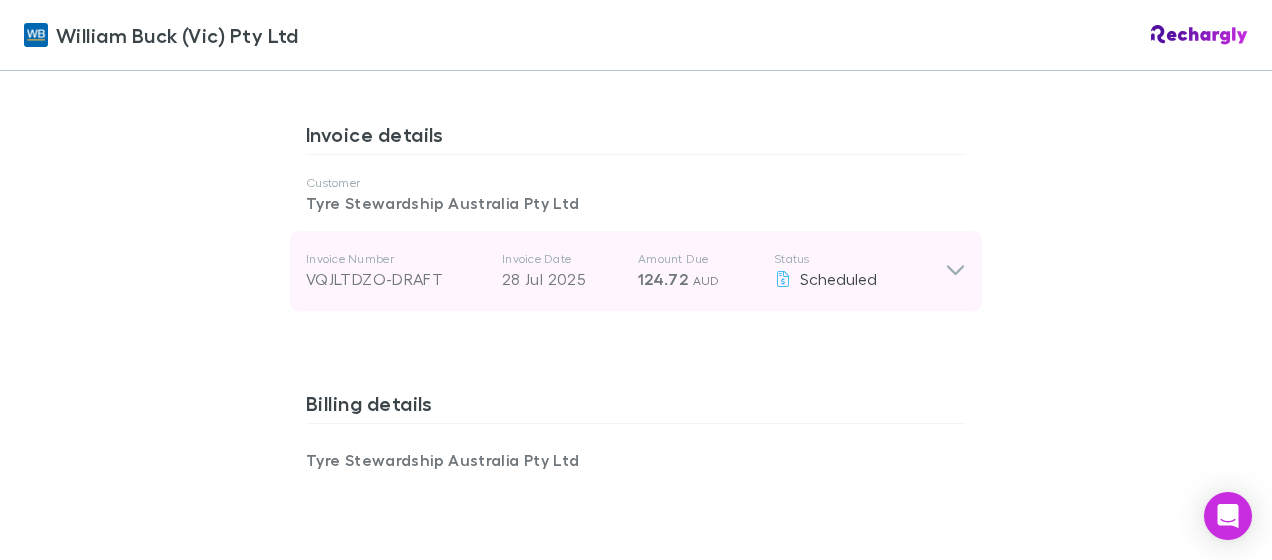 click at bounding box center (955, 271) 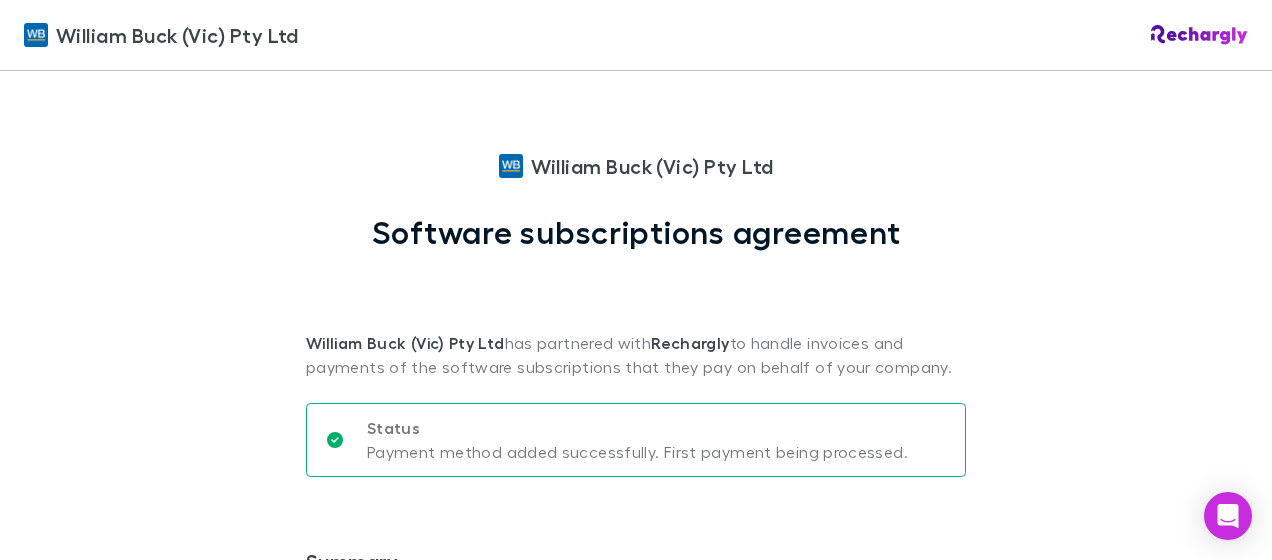 scroll, scrollTop: 0, scrollLeft: 0, axis: both 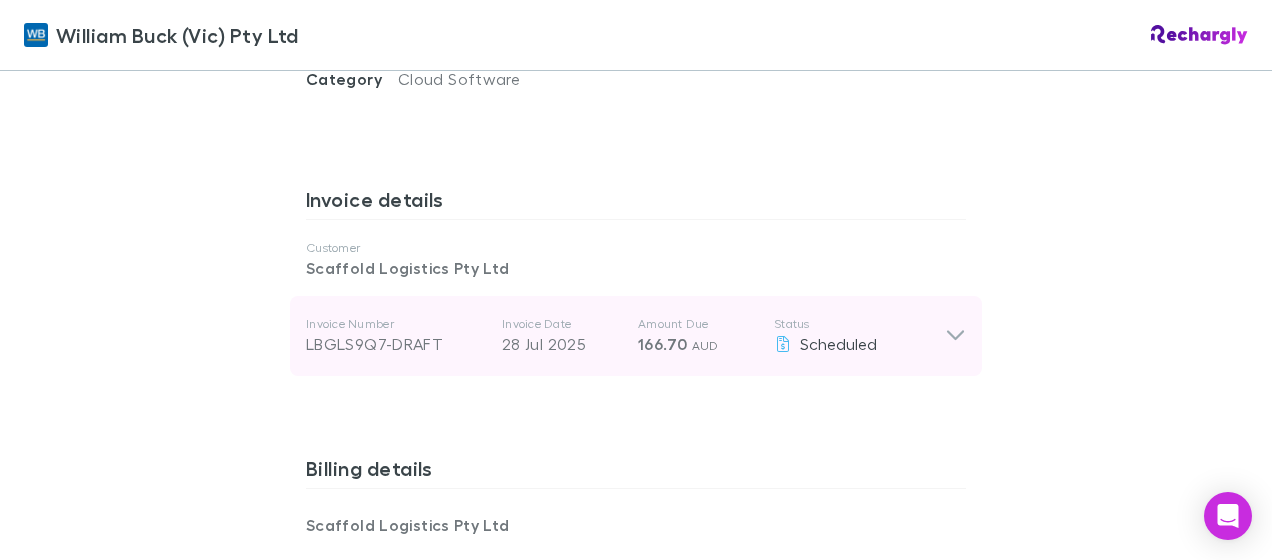 click on "Invoice Number LBGLS9Q7-DRAFT Invoice Date 28 Jul 2025 Amount Due 166.70   AUD Status Scheduled" at bounding box center [636, 336] 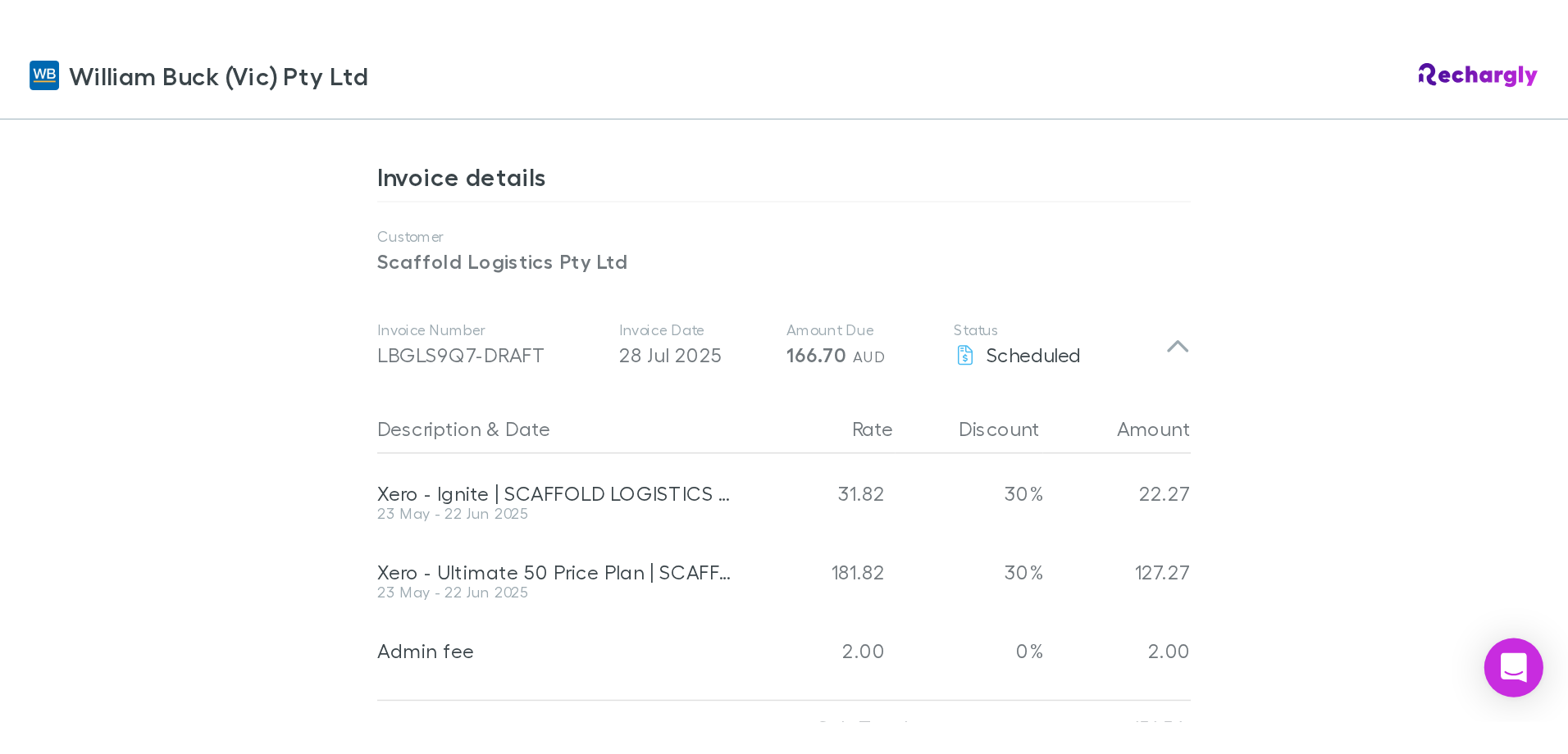 scroll, scrollTop: 886, scrollLeft: 0, axis: vertical 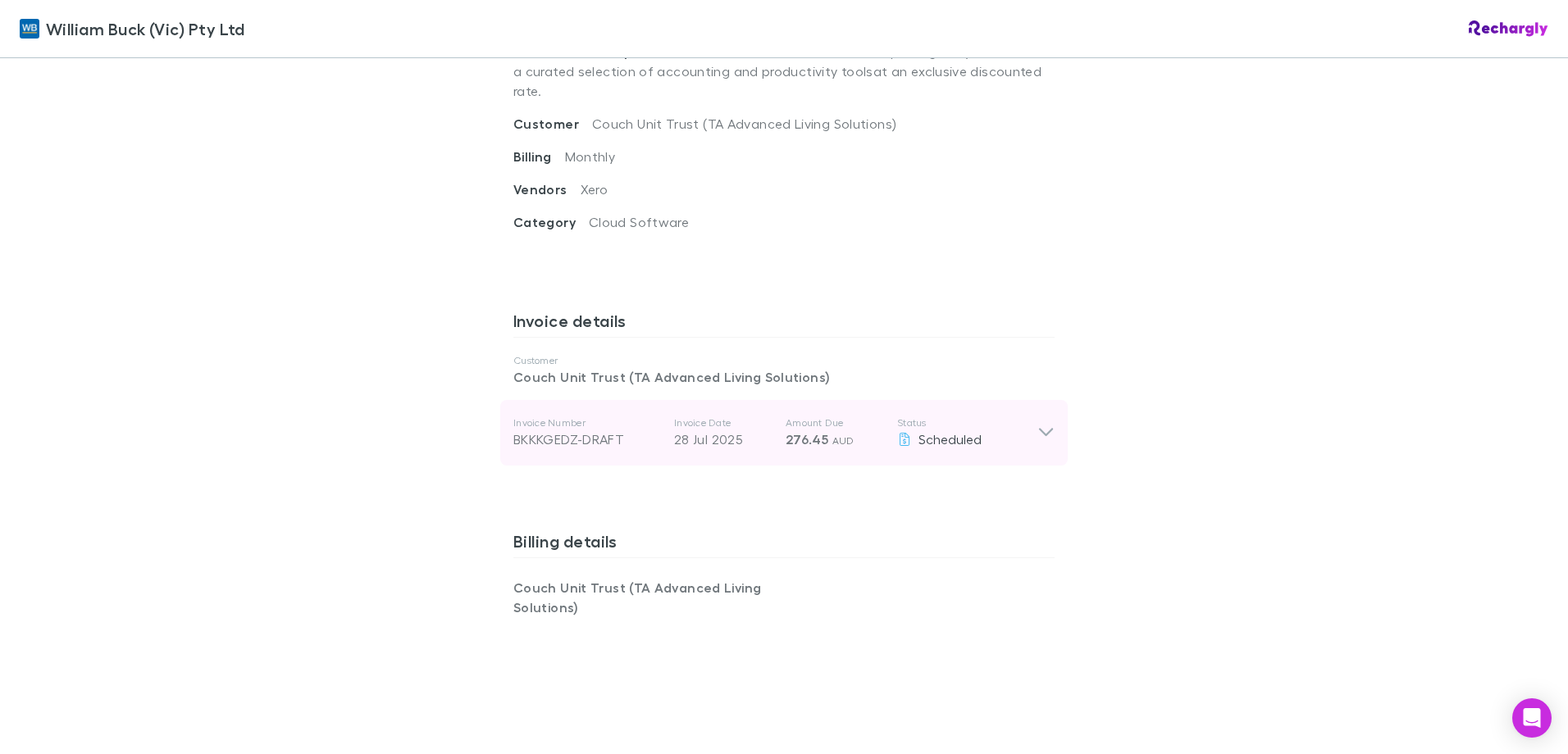 click at bounding box center [1046, 433] 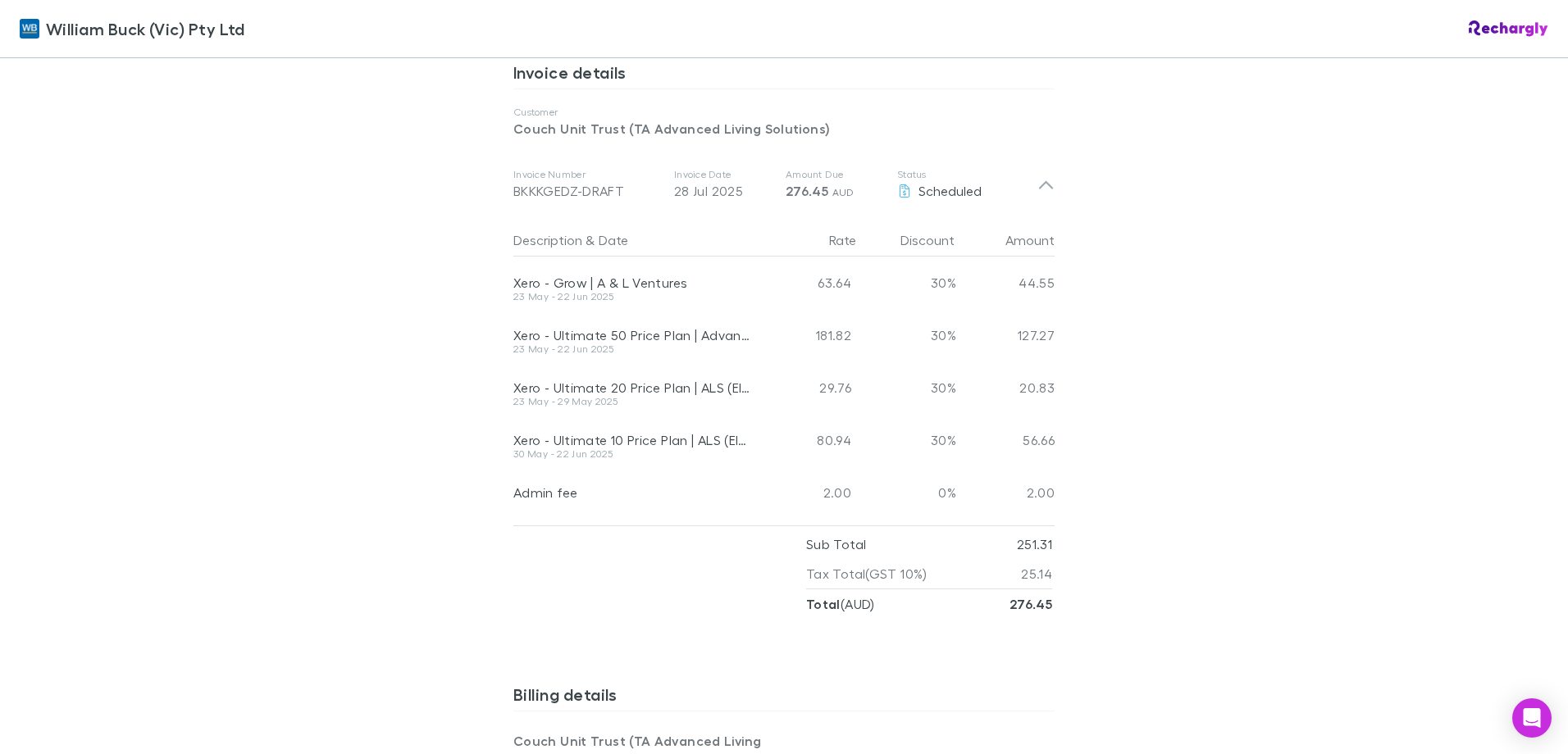 scroll, scrollTop: 738, scrollLeft: 0, axis: vertical 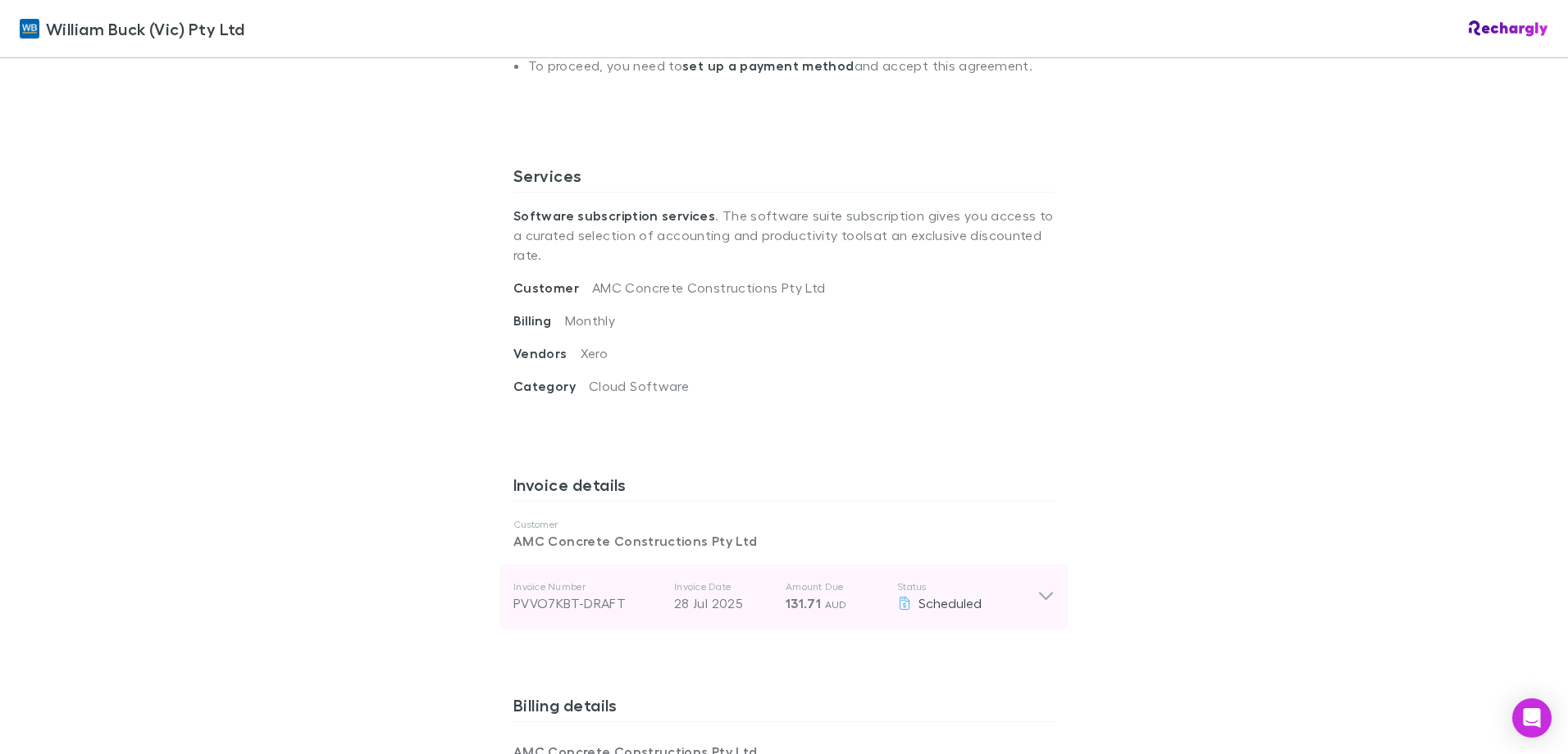 click at bounding box center [1046, 597] 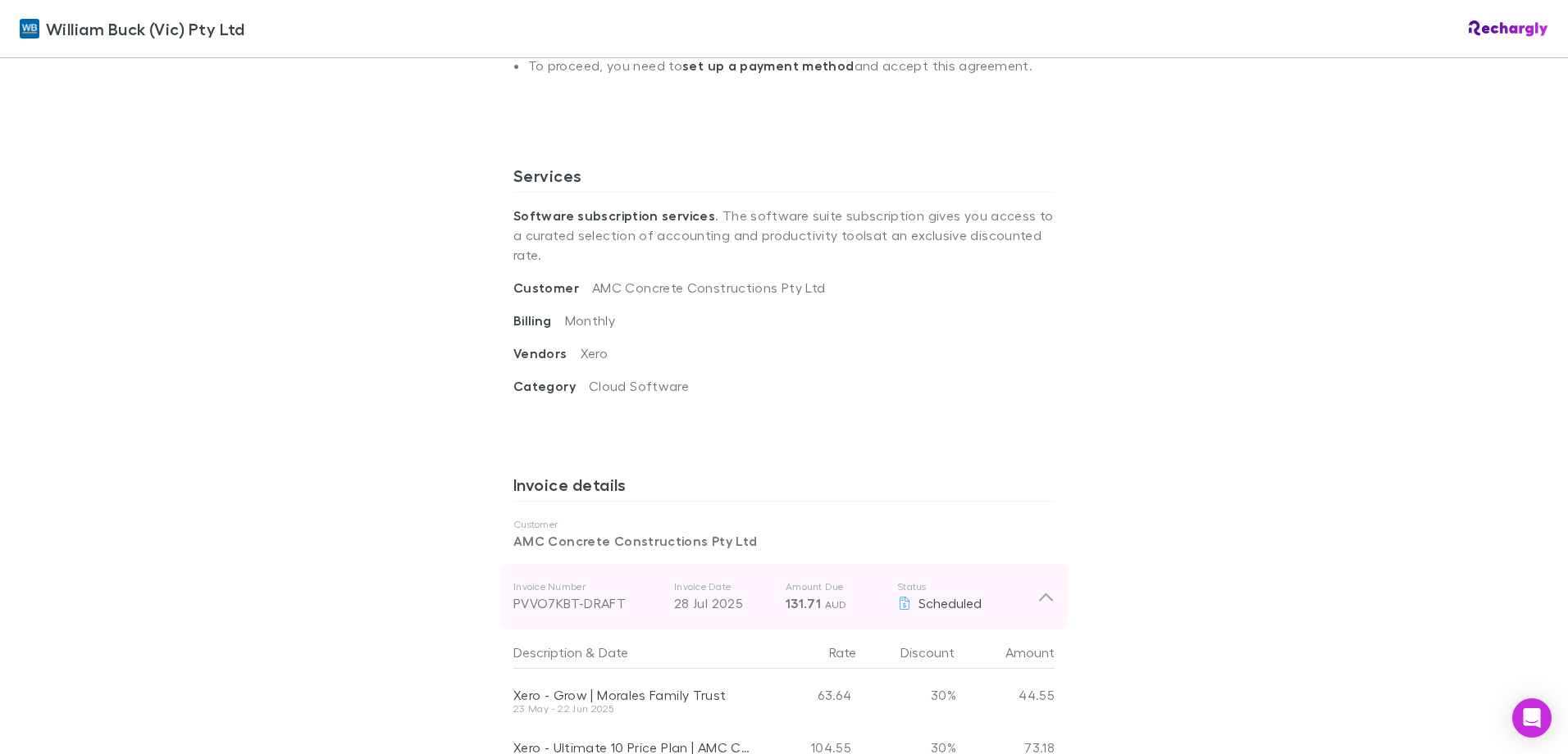 scroll, scrollTop: 738, scrollLeft: 0, axis: vertical 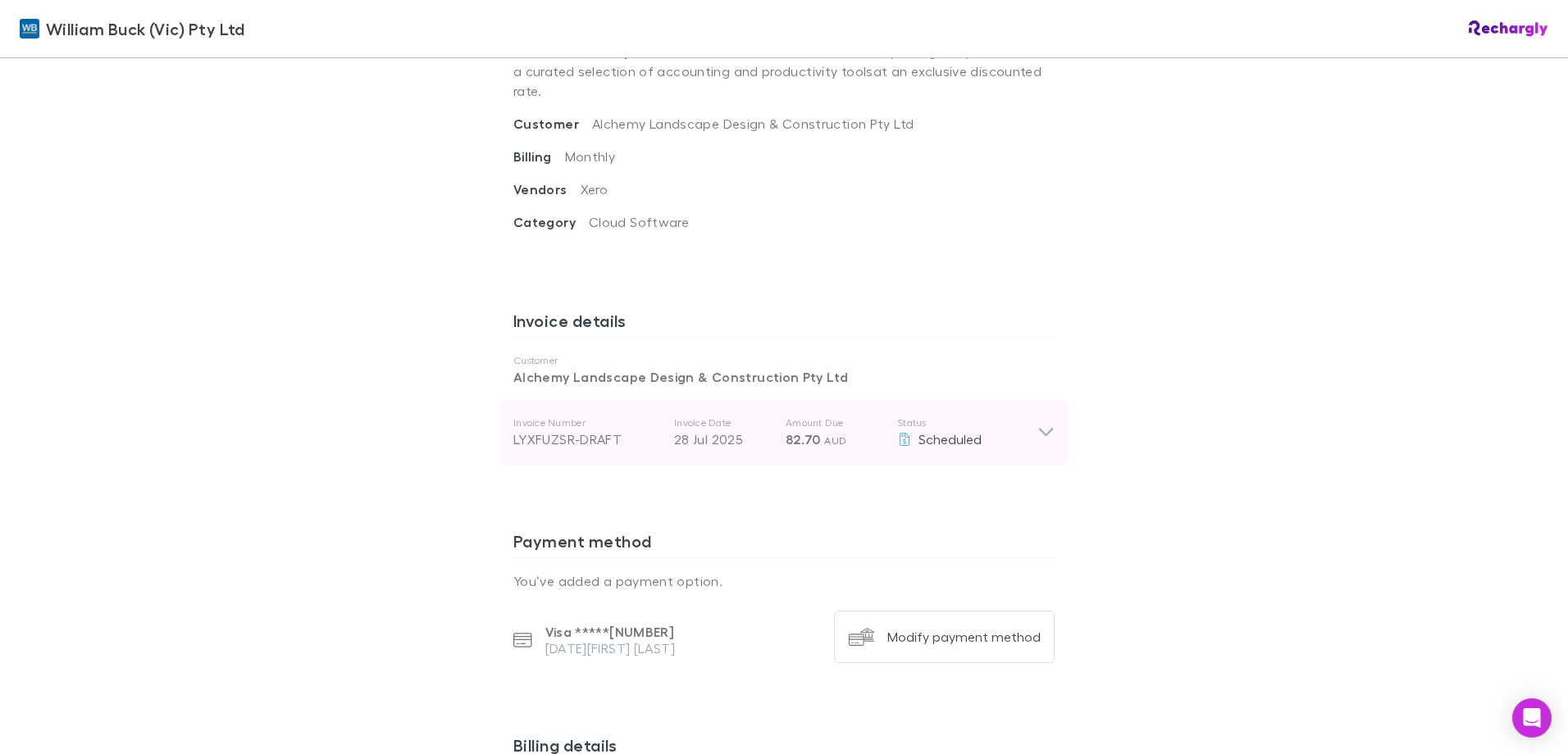 click at bounding box center (1046, 433) 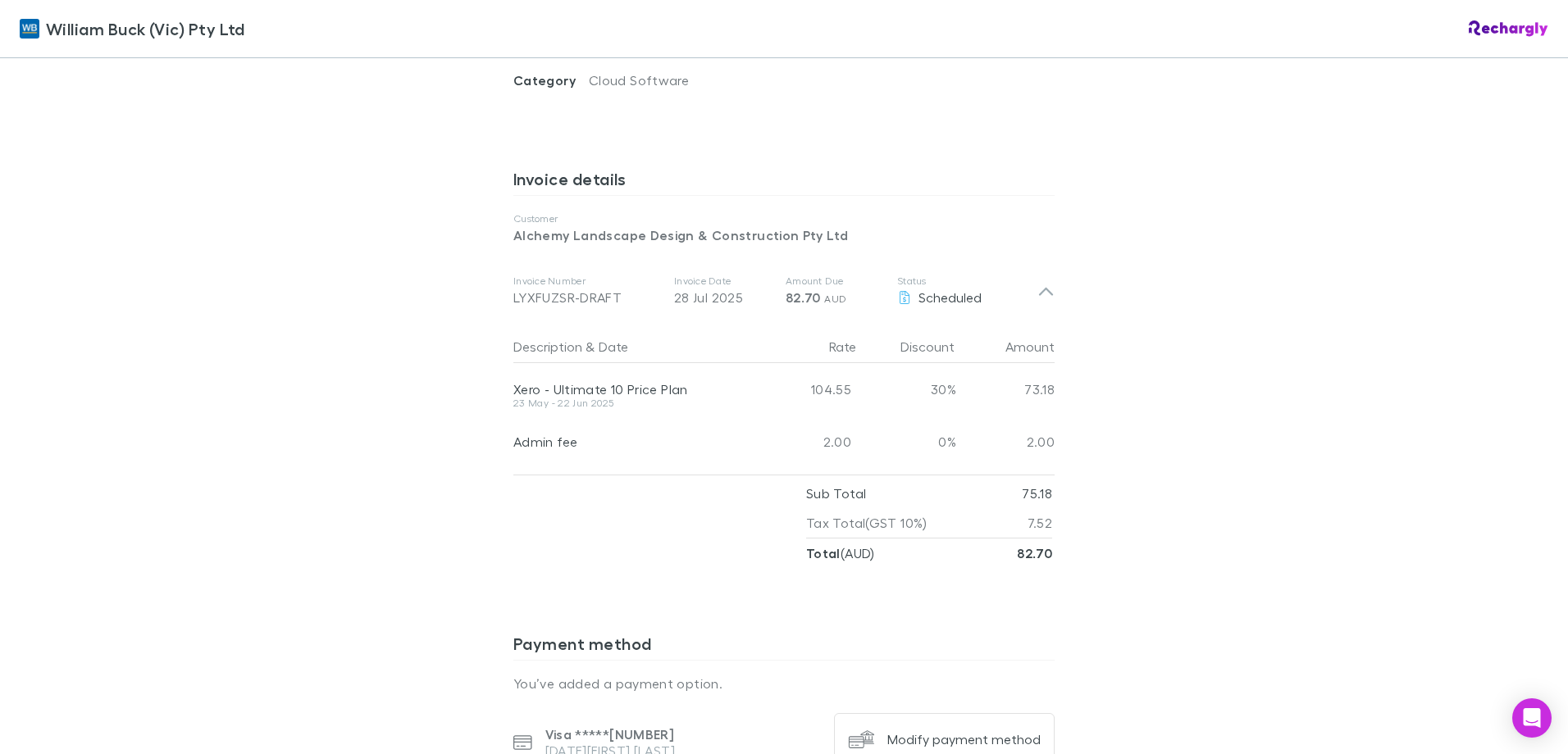 scroll, scrollTop: 820, scrollLeft: 0, axis: vertical 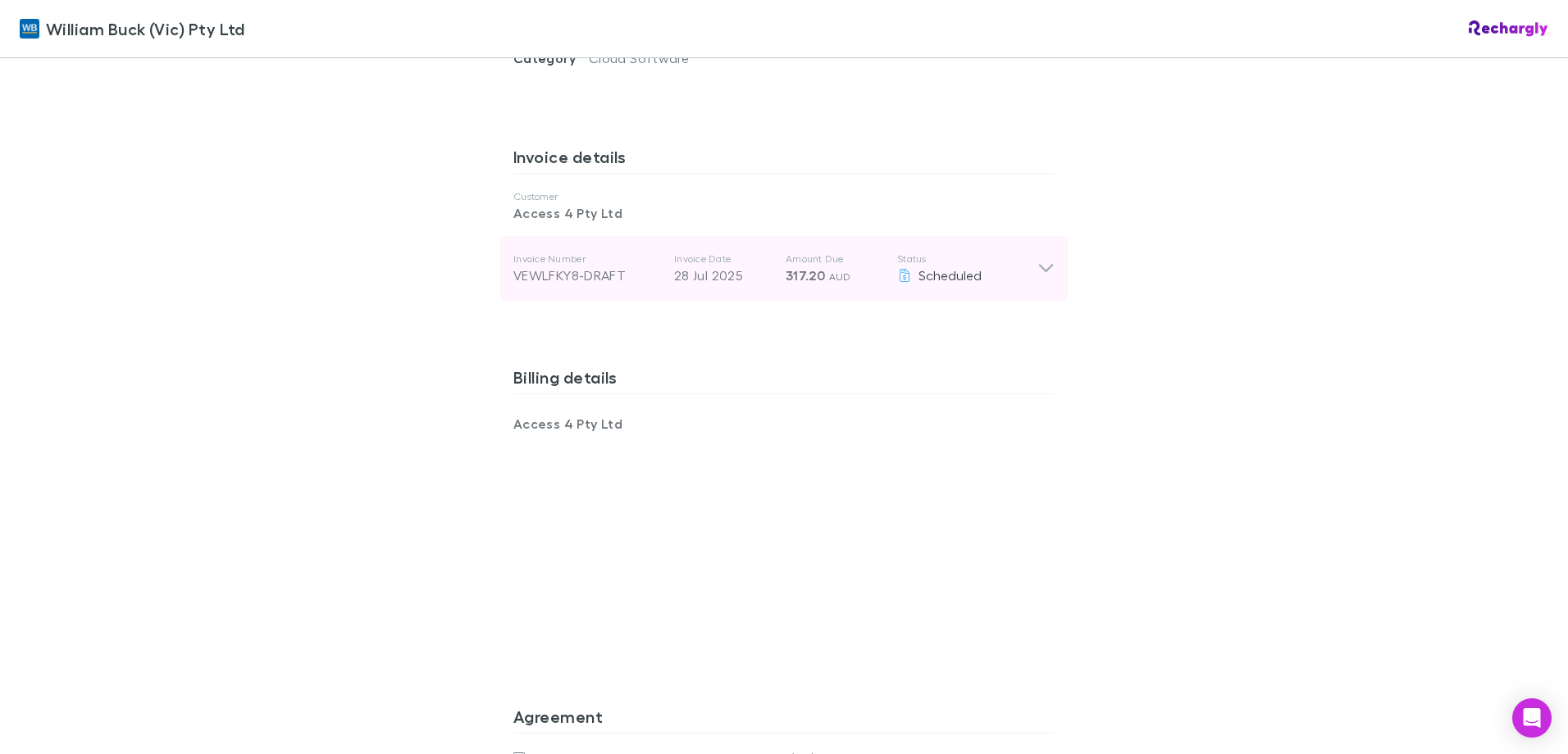 click at bounding box center (1046, 269) 